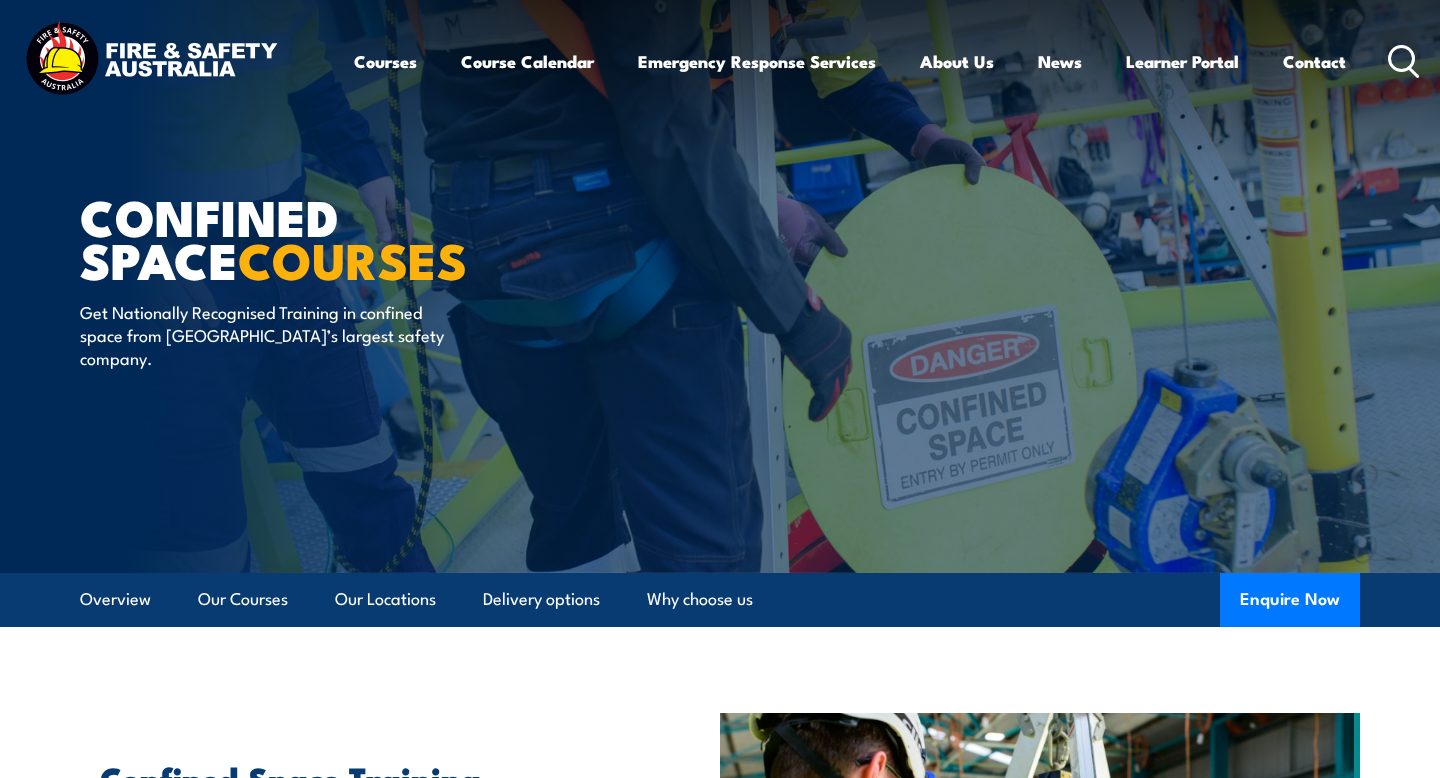 scroll, scrollTop: 0, scrollLeft: 0, axis: both 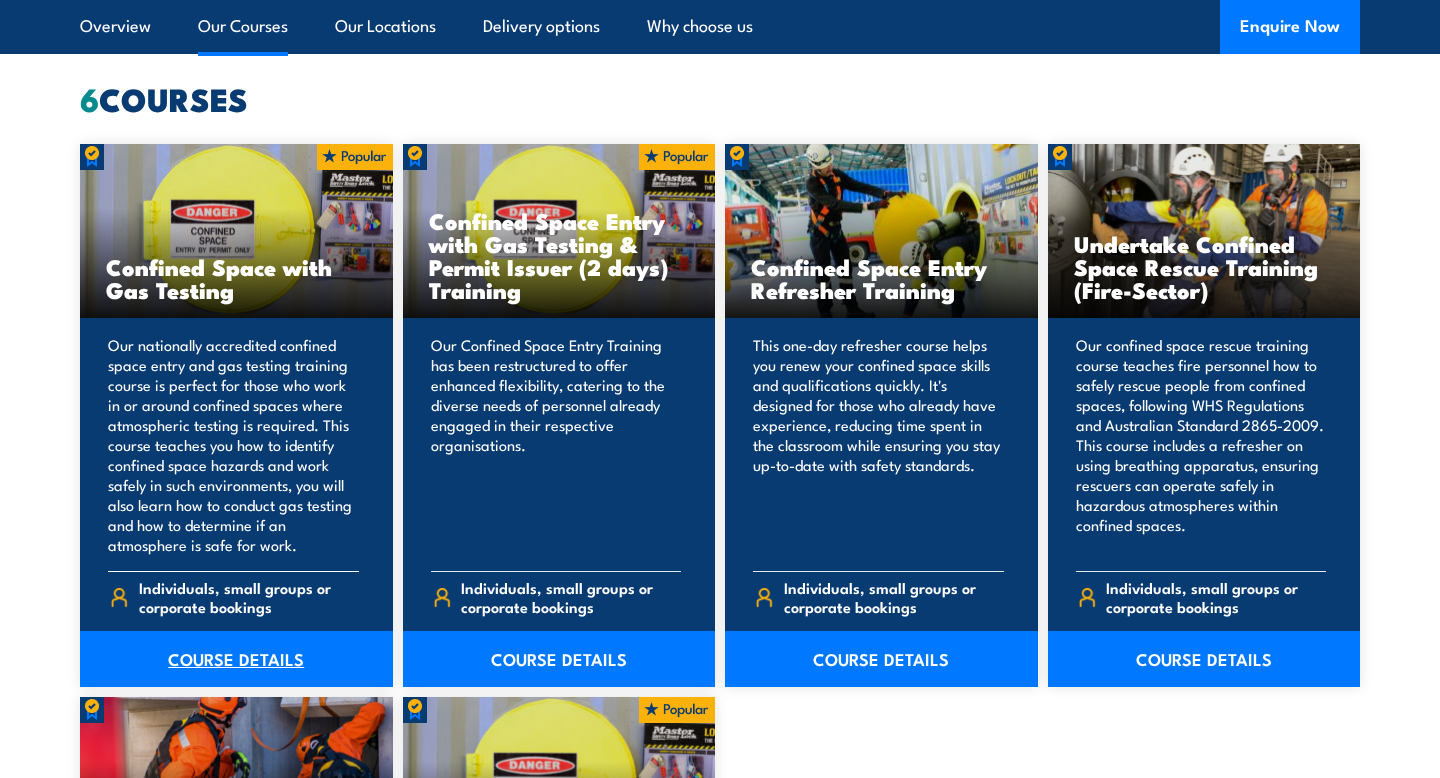 click on "COURSE DETAILS" at bounding box center (236, 659) 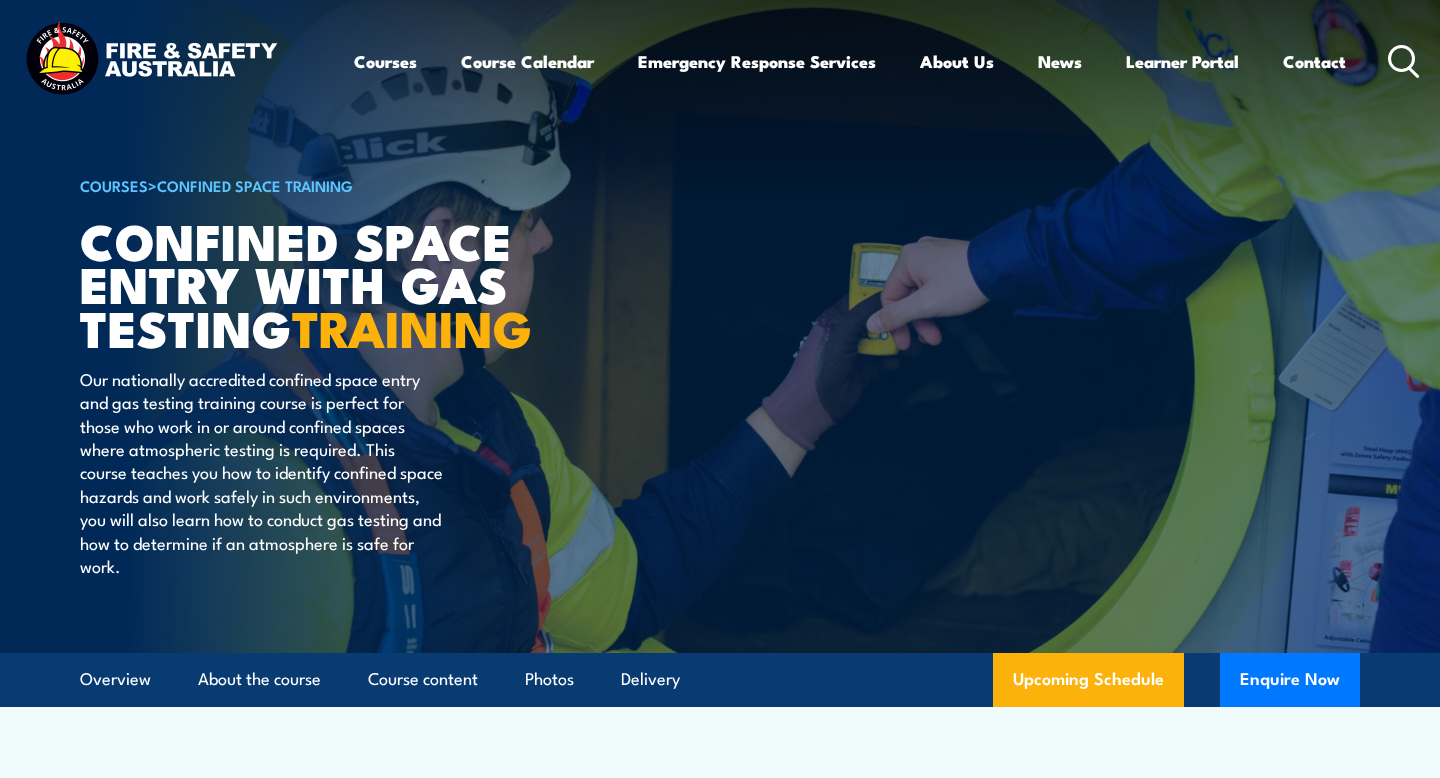scroll, scrollTop: 0, scrollLeft: 0, axis: both 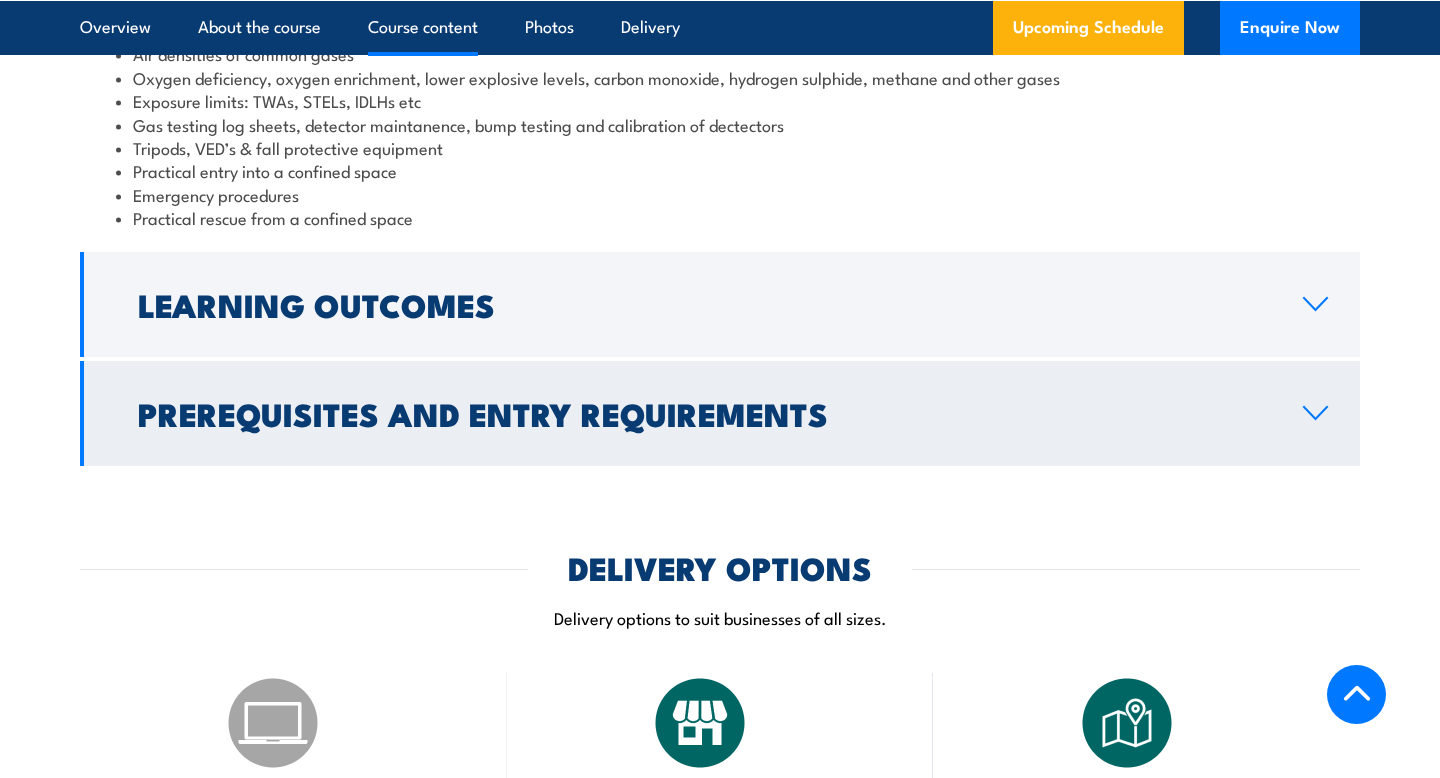 click on "Prerequisites and Entry Requirements" at bounding box center [720, 413] 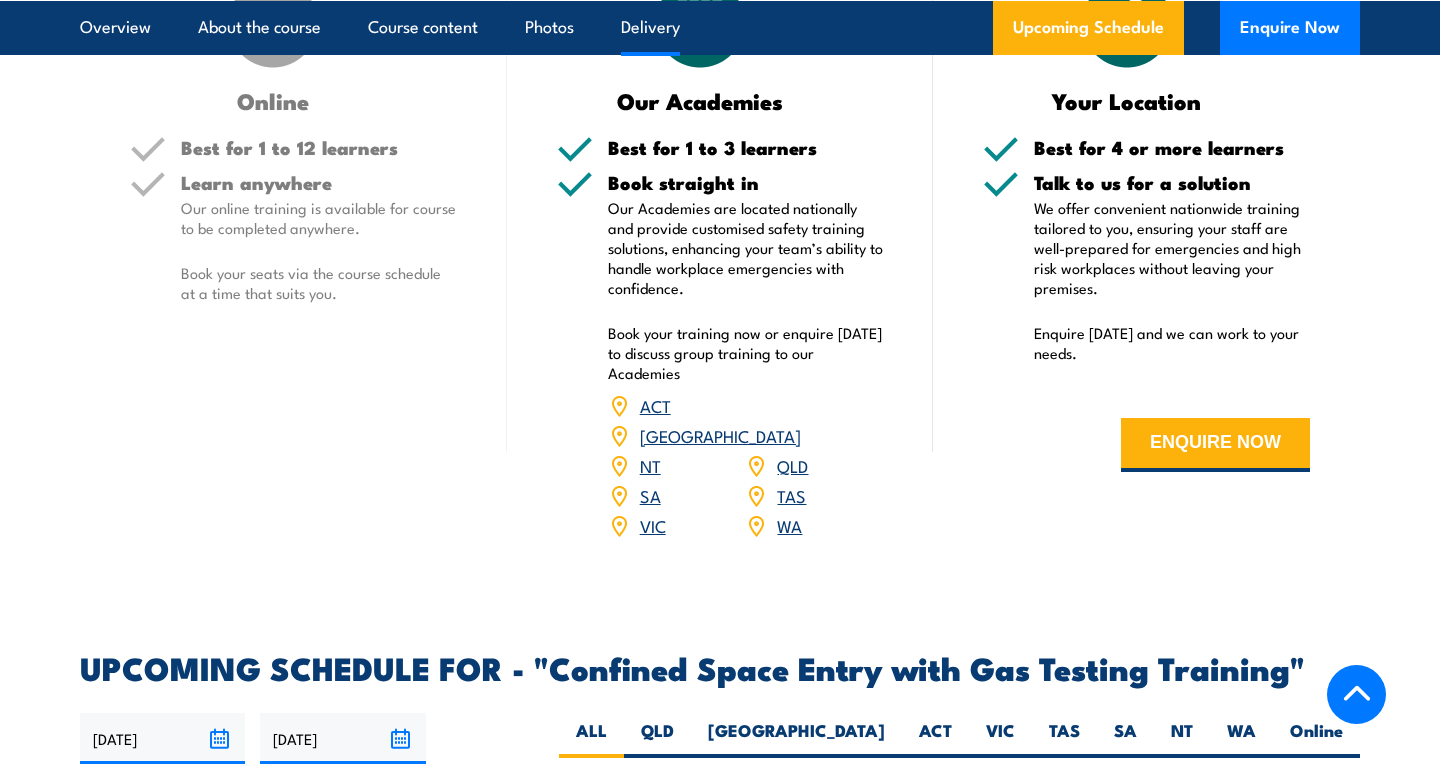 scroll, scrollTop: 3052, scrollLeft: 0, axis: vertical 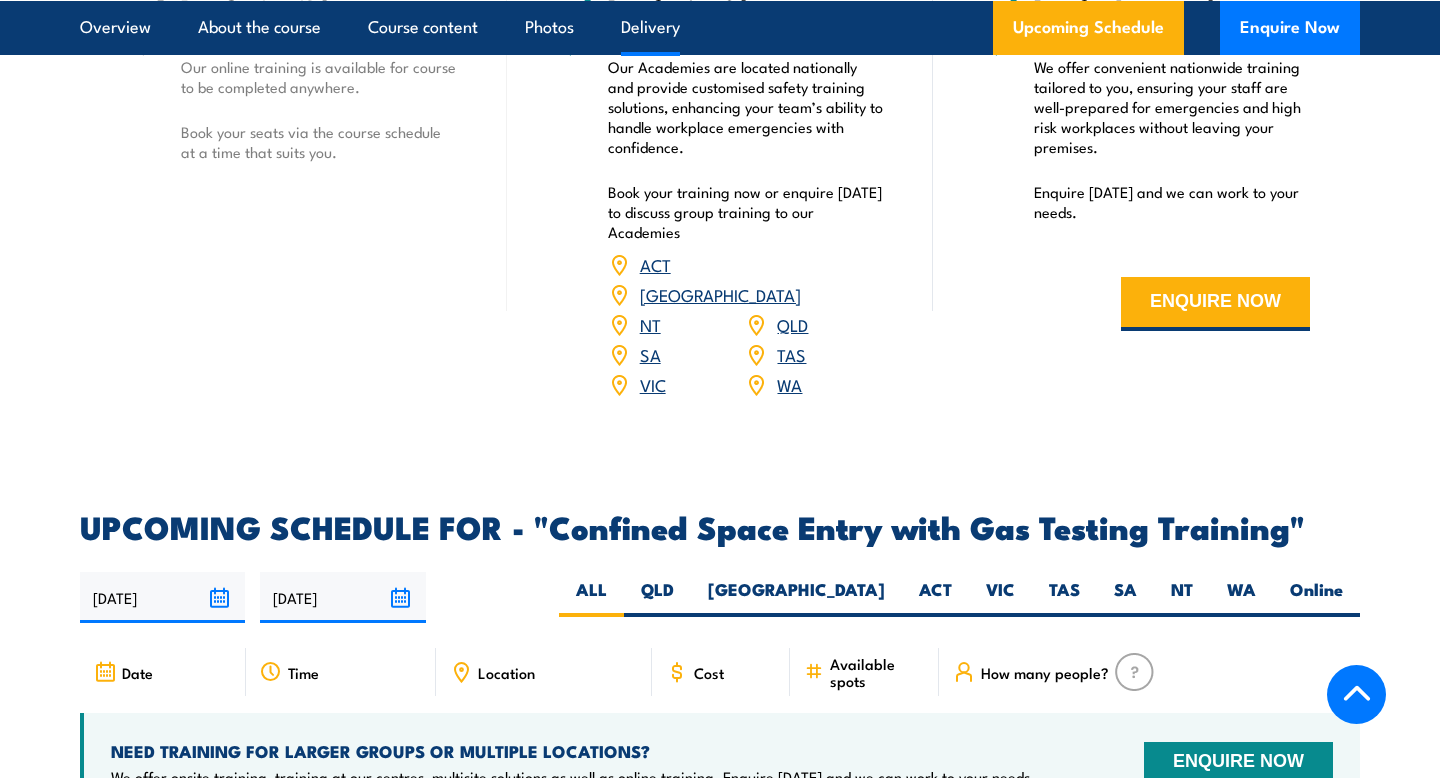 click on "Location" at bounding box center [506, 672] 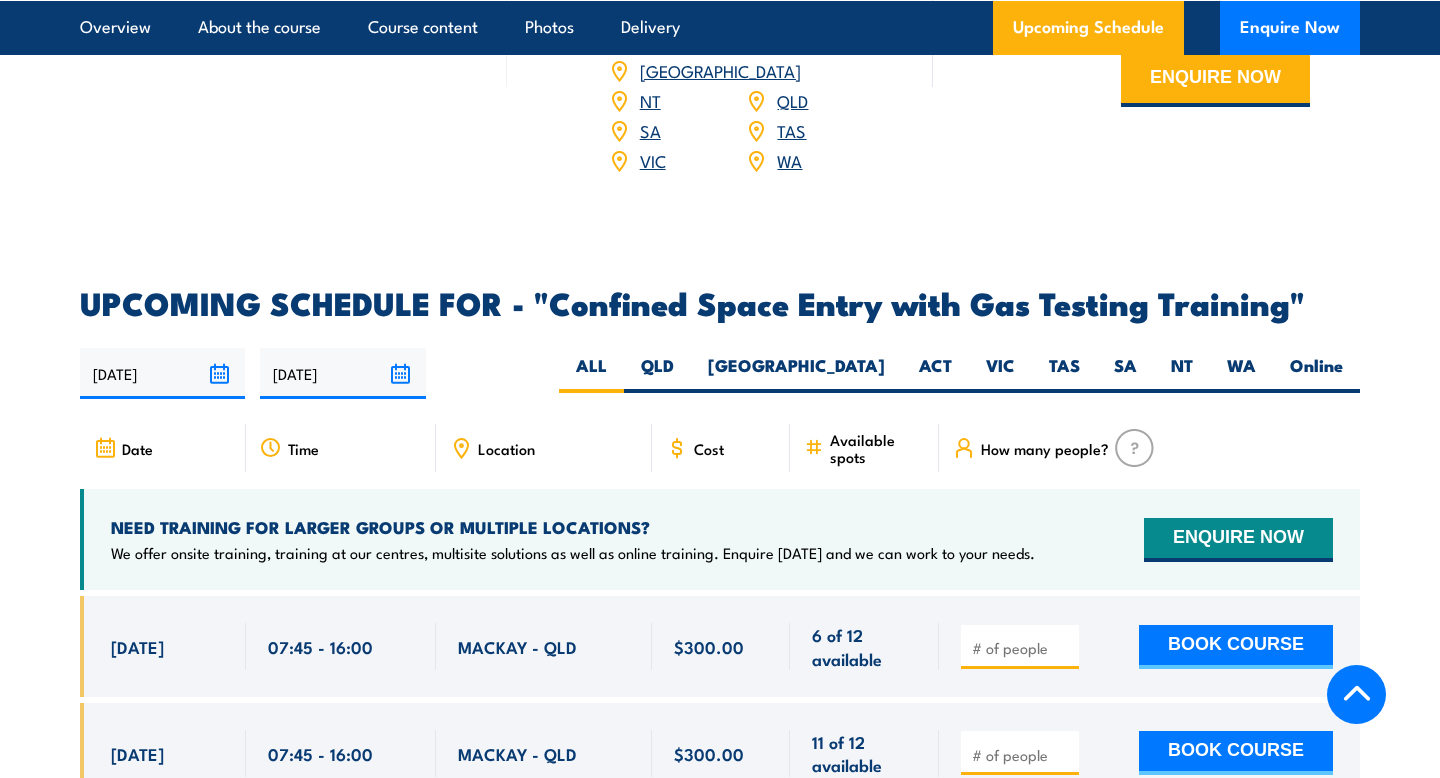 scroll, scrollTop: 3279, scrollLeft: 0, axis: vertical 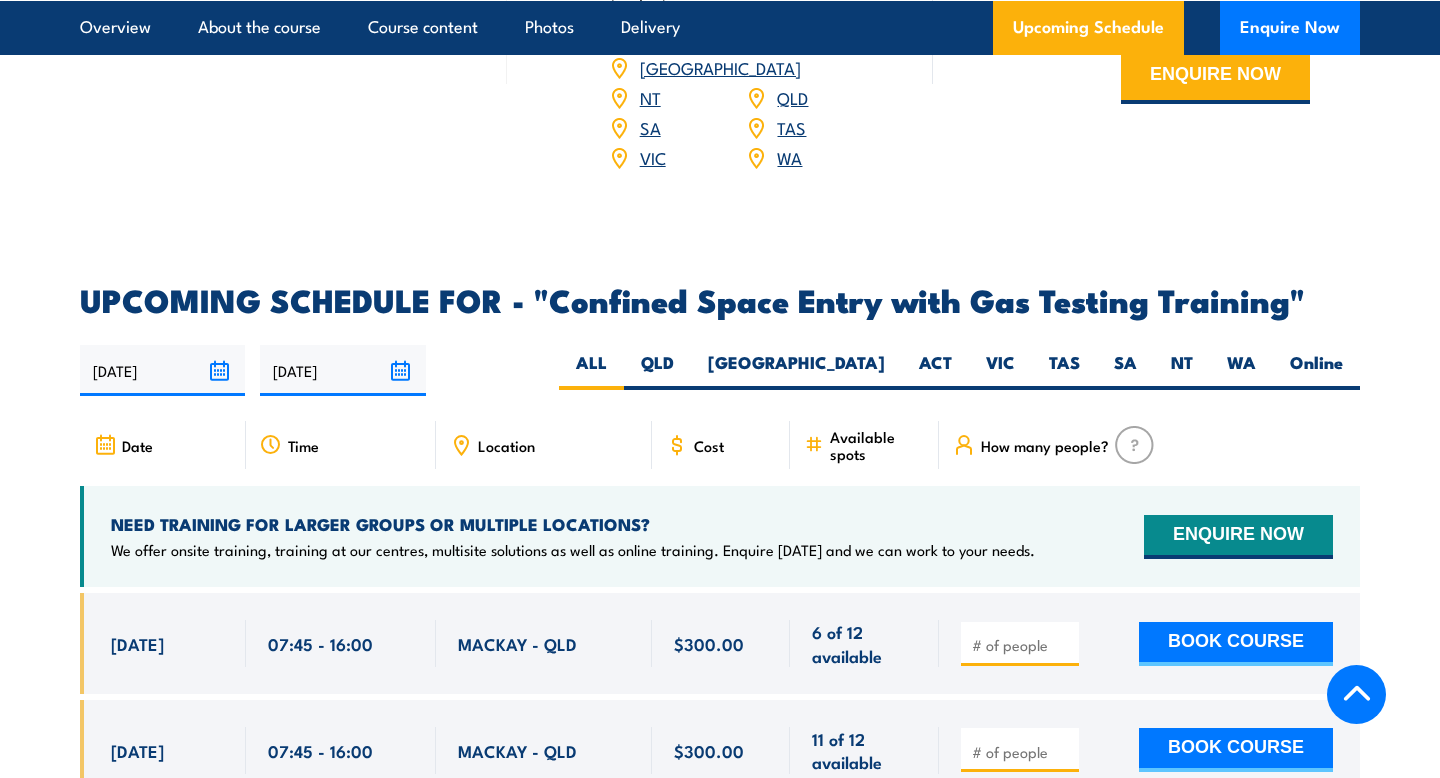 click on "Location" at bounding box center [544, 445] 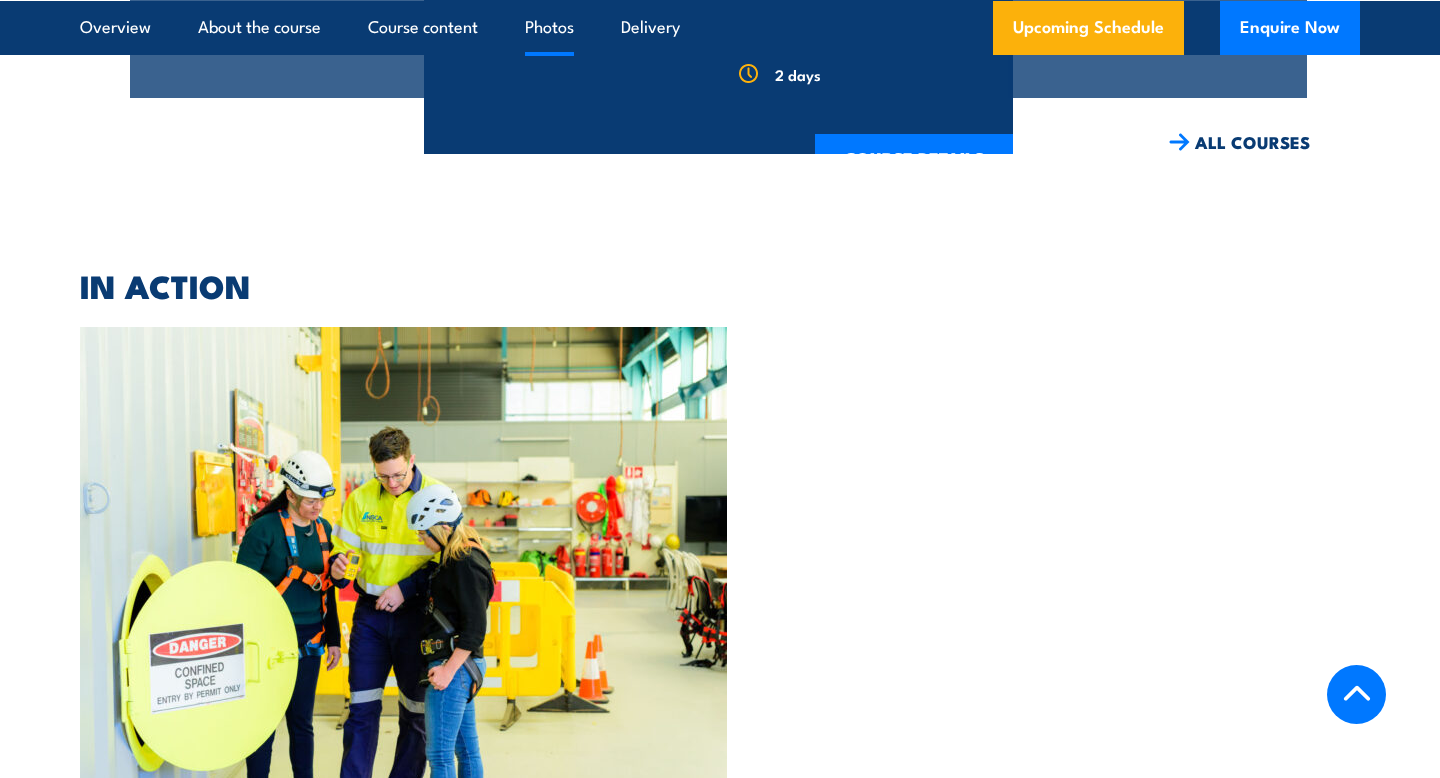 scroll, scrollTop: 7775, scrollLeft: 0, axis: vertical 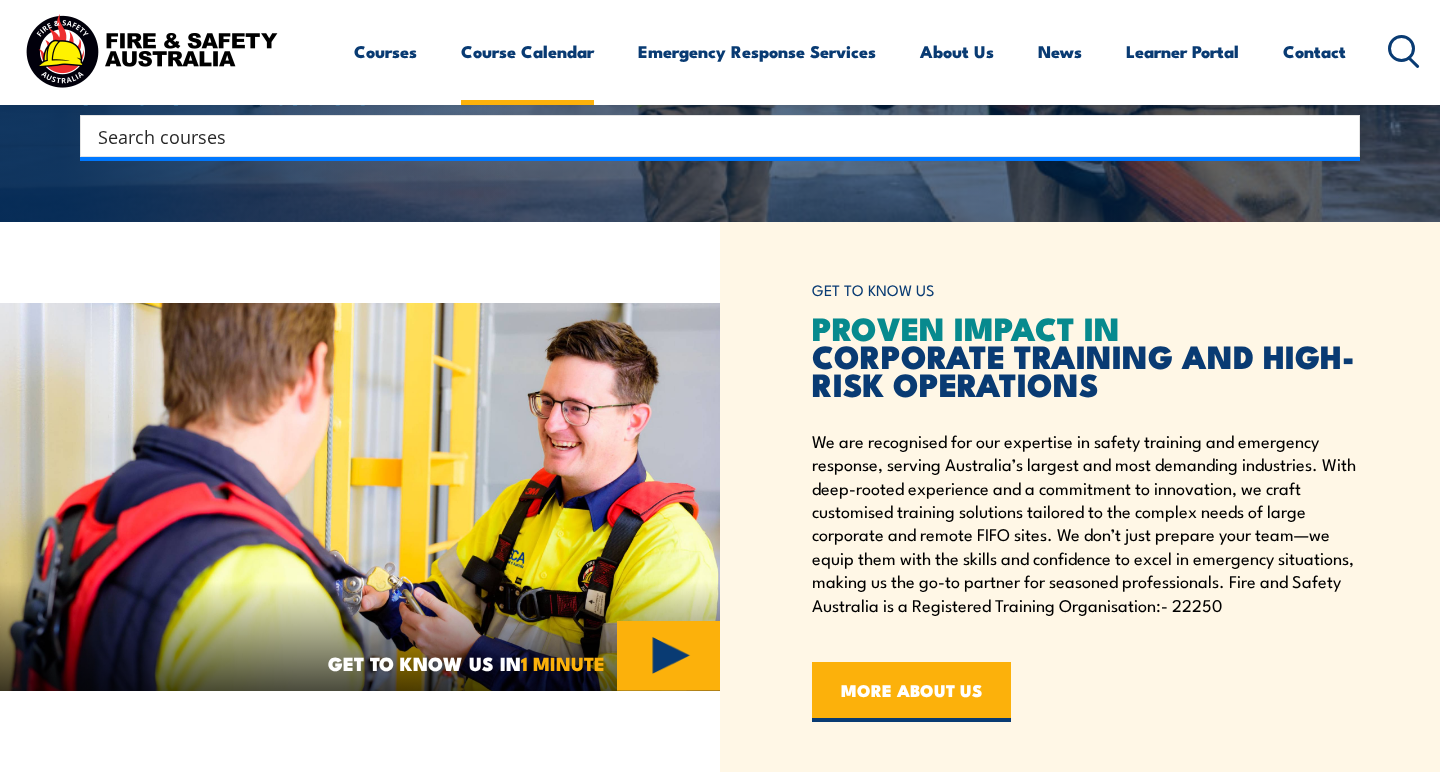 click on "Course Calendar" at bounding box center [527, 51] 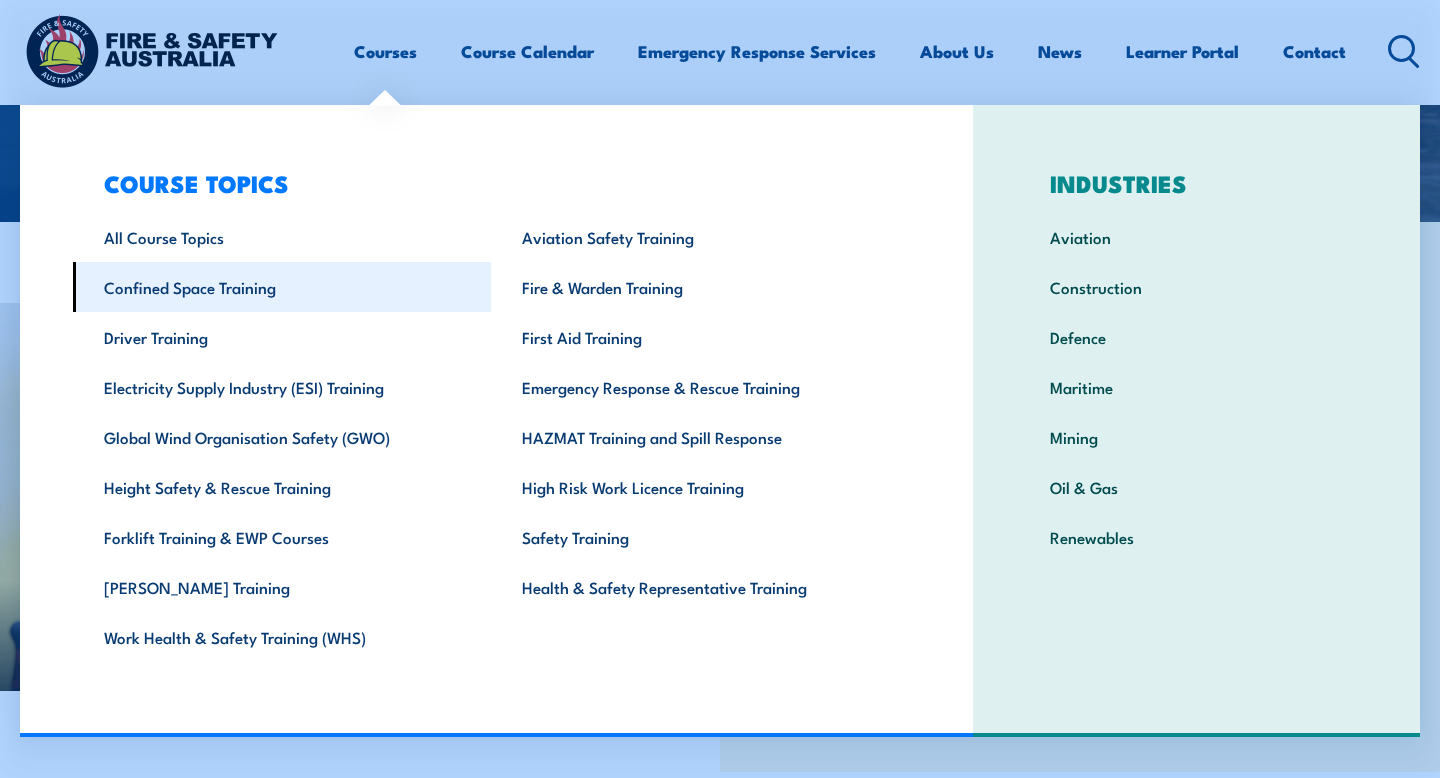 click on "Confined Space Training" at bounding box center [282, 287] 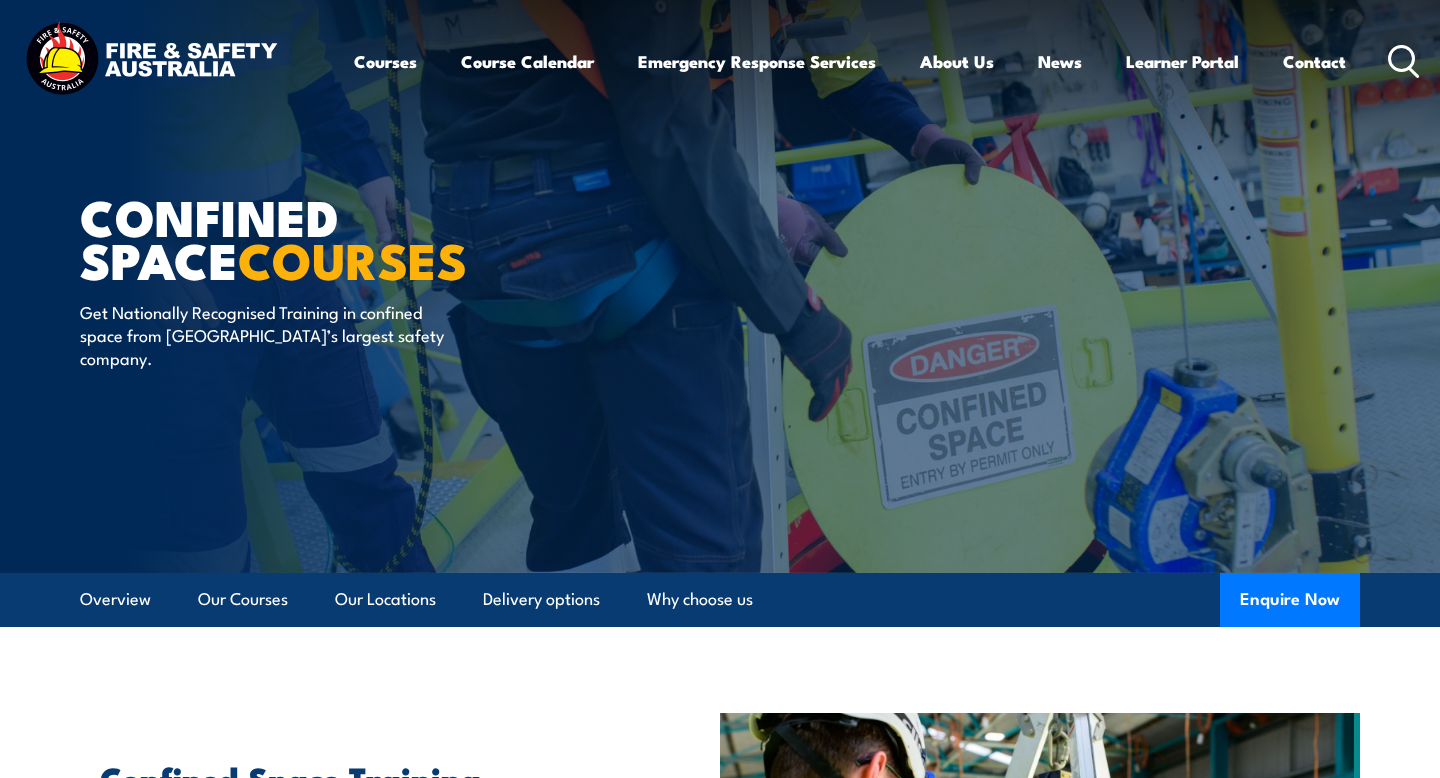 scroll, scrollTop: 0, scrollLeft: 0, axis: both 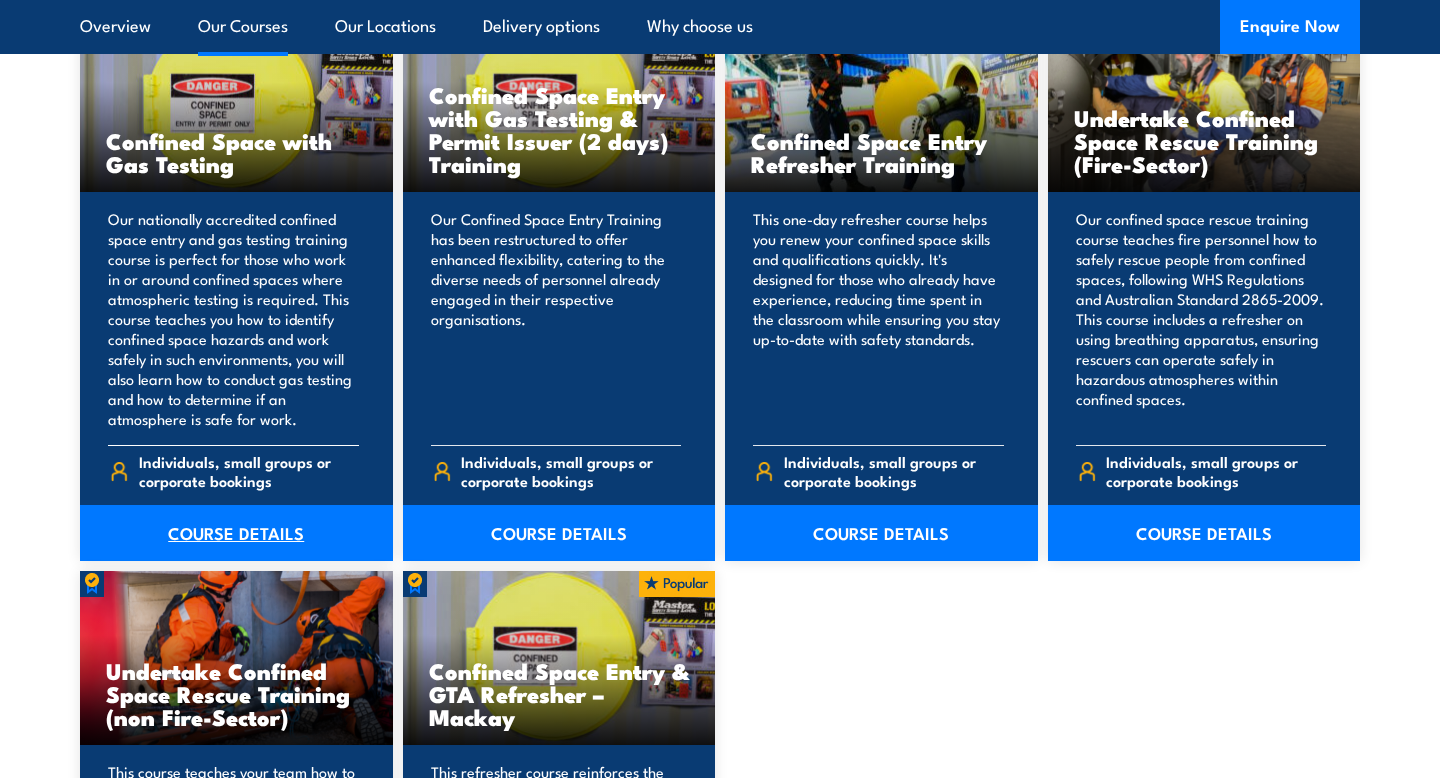 click on "COURSE DETAILS" at bounding box center (236, 533) 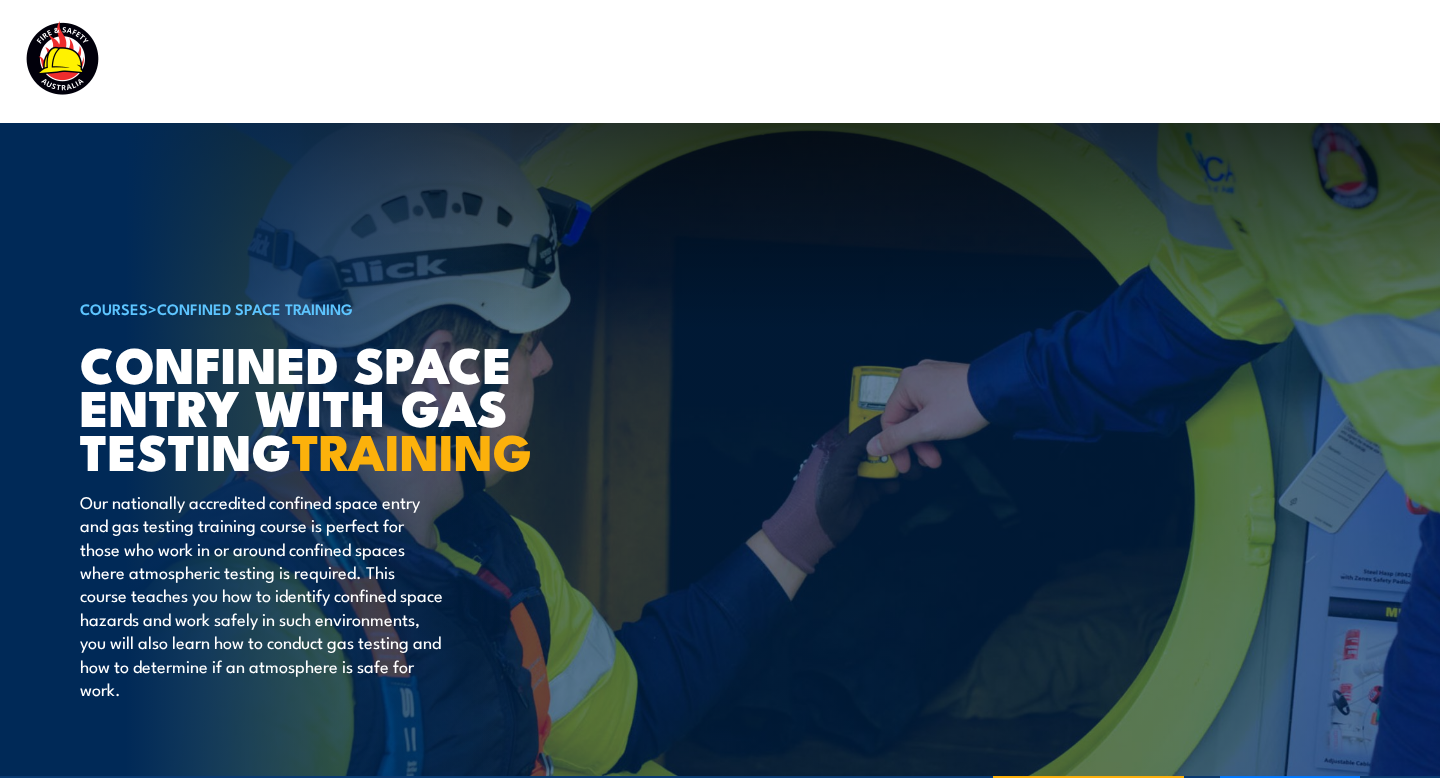 scroll, scrollTop: 0, scrollLeft: 0, axis: both 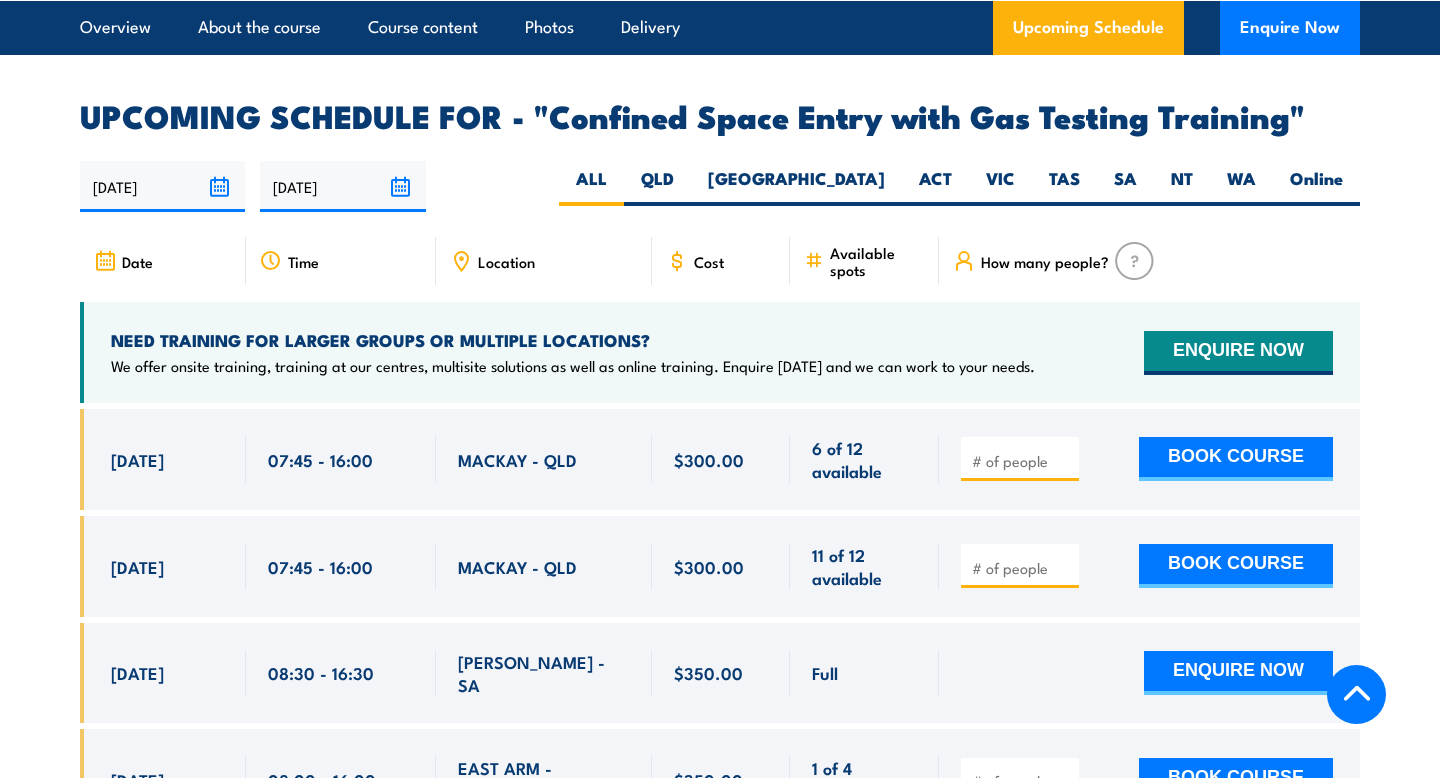 click on "Location" at bounding box center (506, 261) 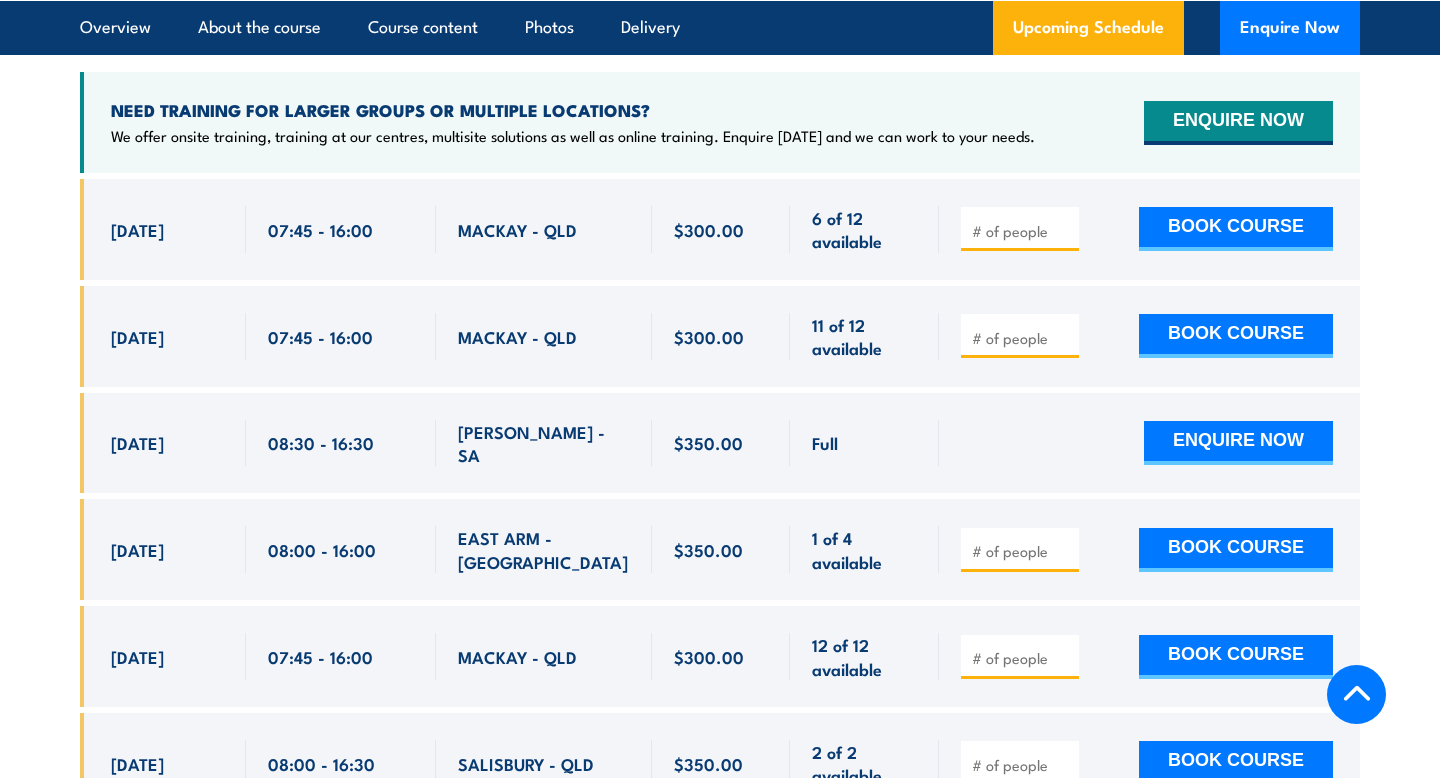 scroll, scrollTop: 4005, scrollLeft: 0, axis: vertical 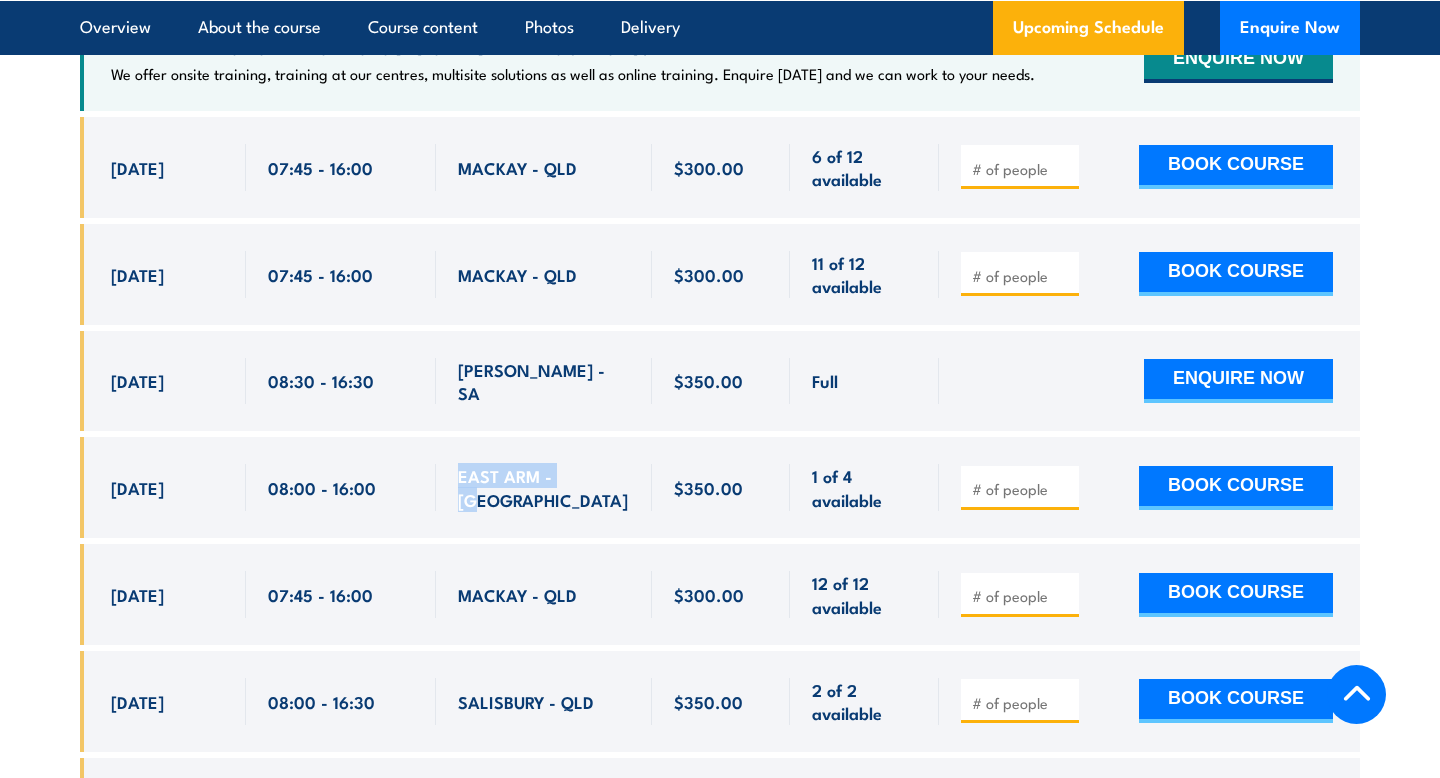 drag, startPoint x: 453, startPoint y: 425, endPoint x: 580, endPoint y: 453, distance: 130.04999 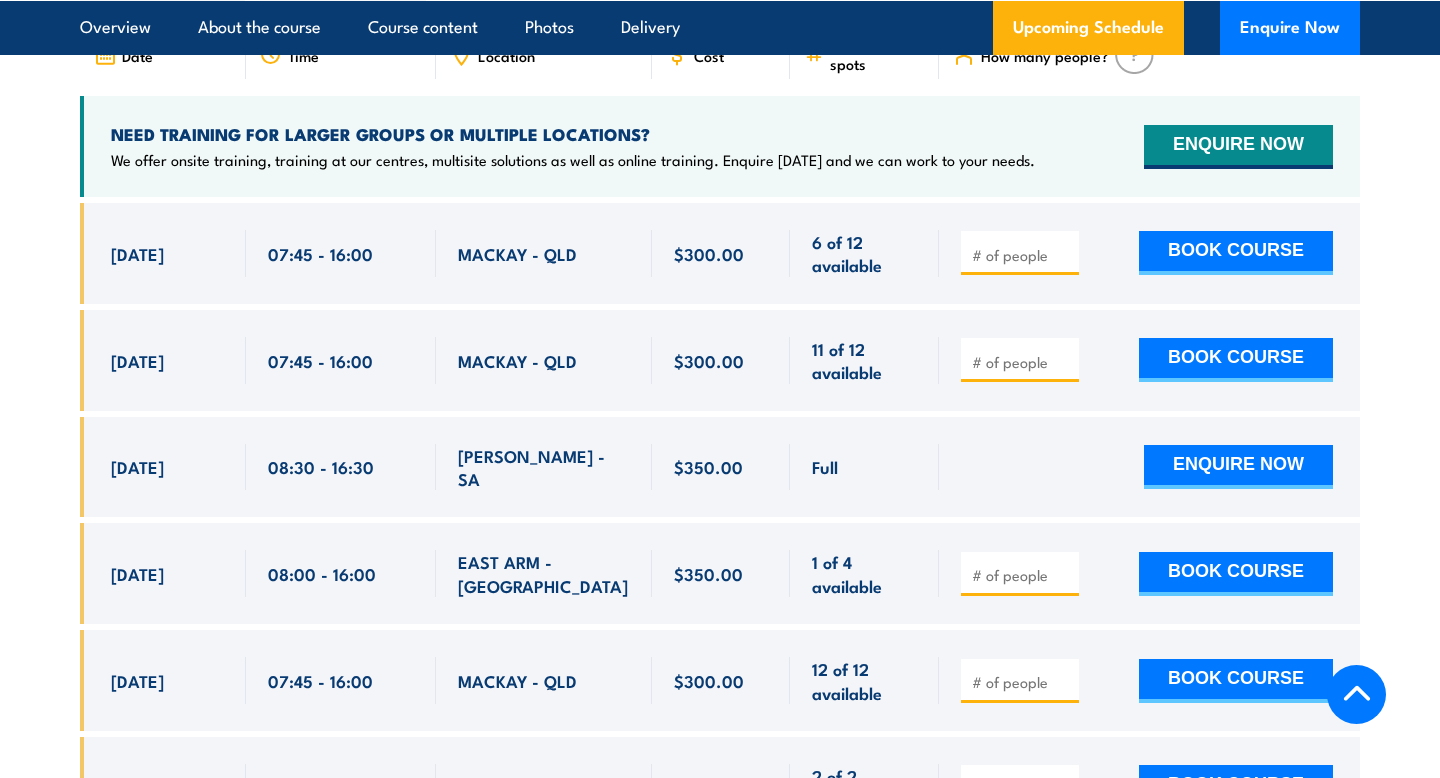 scroll, scrollTop: 3911, scrollLeft: 0, axis: vertical 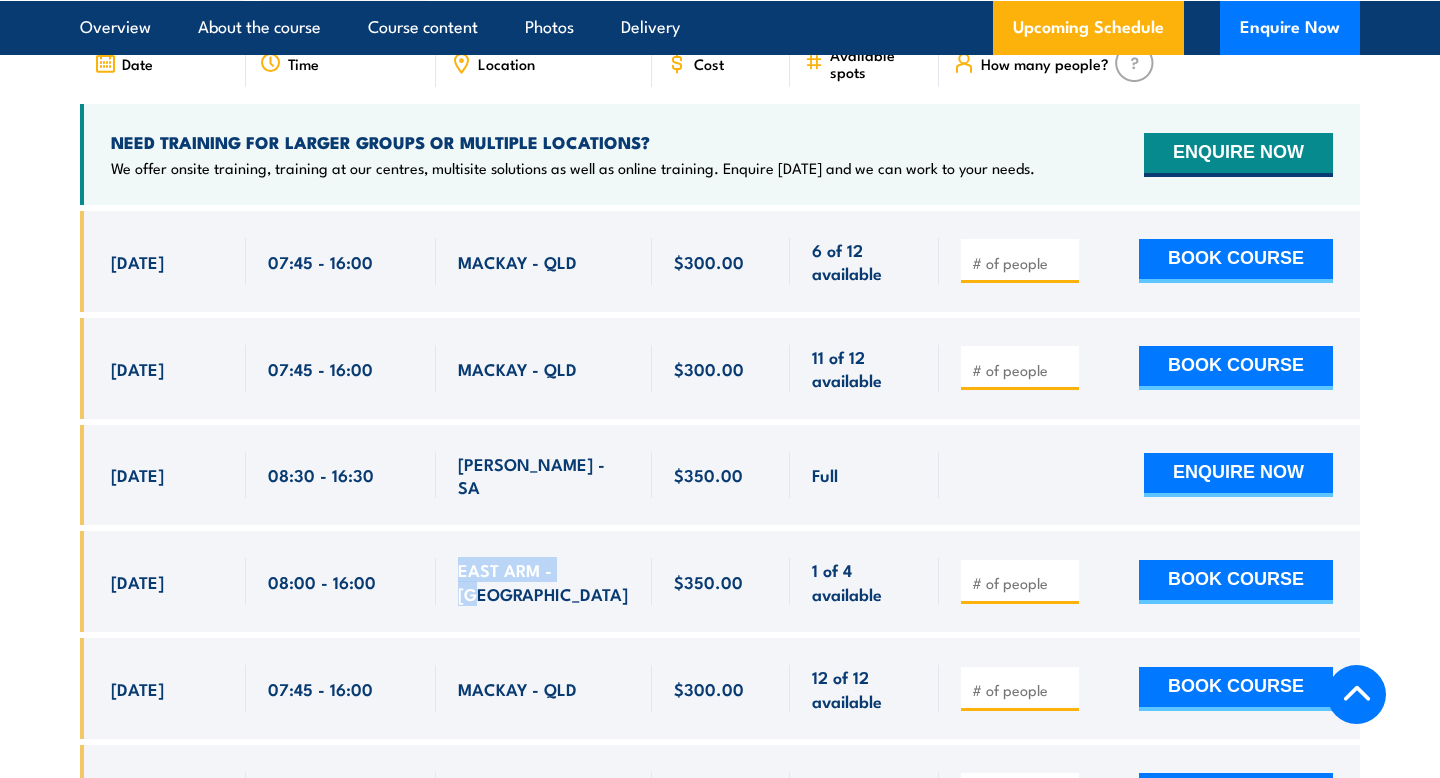 drag, startPoint x: 458, startPoint y: 528, endPoint x: 592, endPoint y: 531, distance: 134.03358 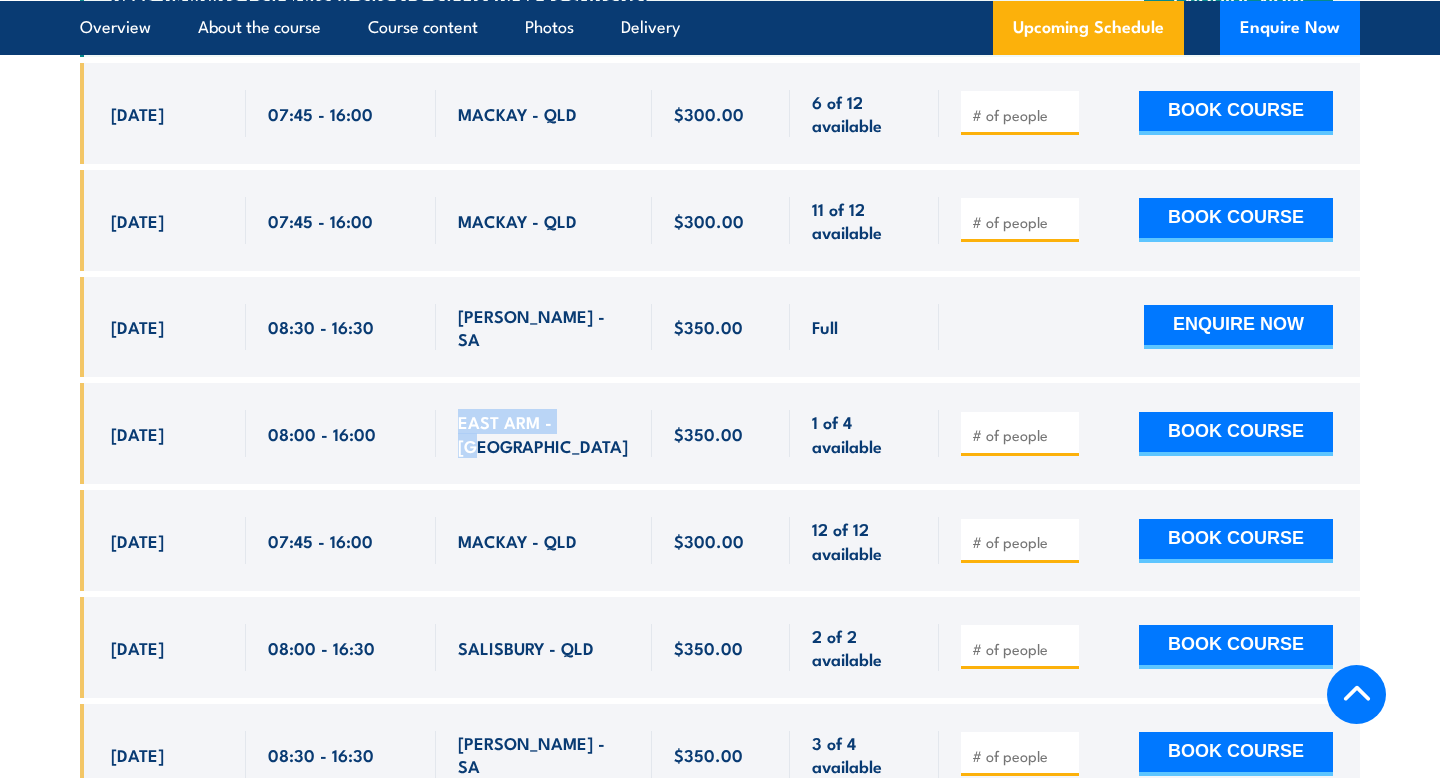 scroll, scrollTop: 4056, scrollLeft: 0, axis: vertical 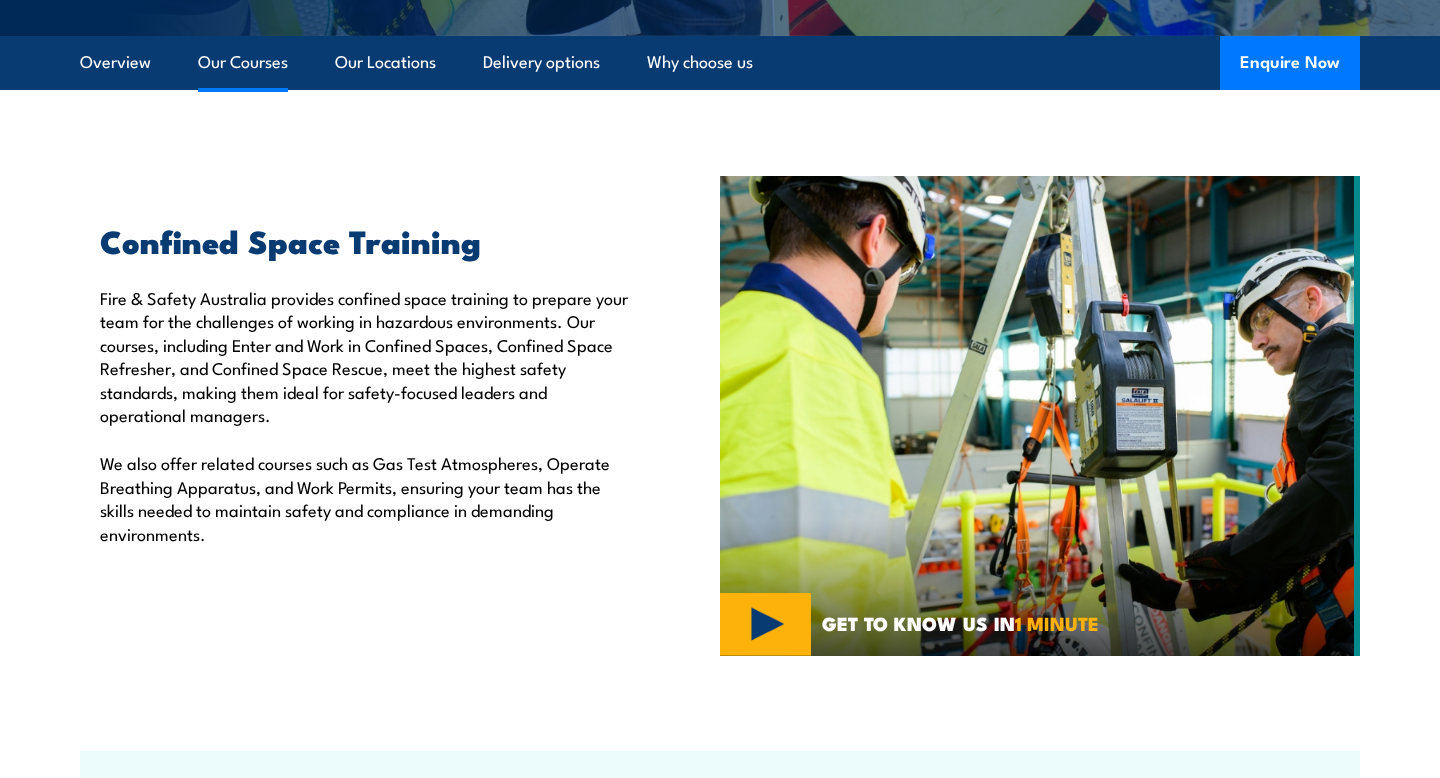 click on "Our Courses" at bounding box center [243, 62] 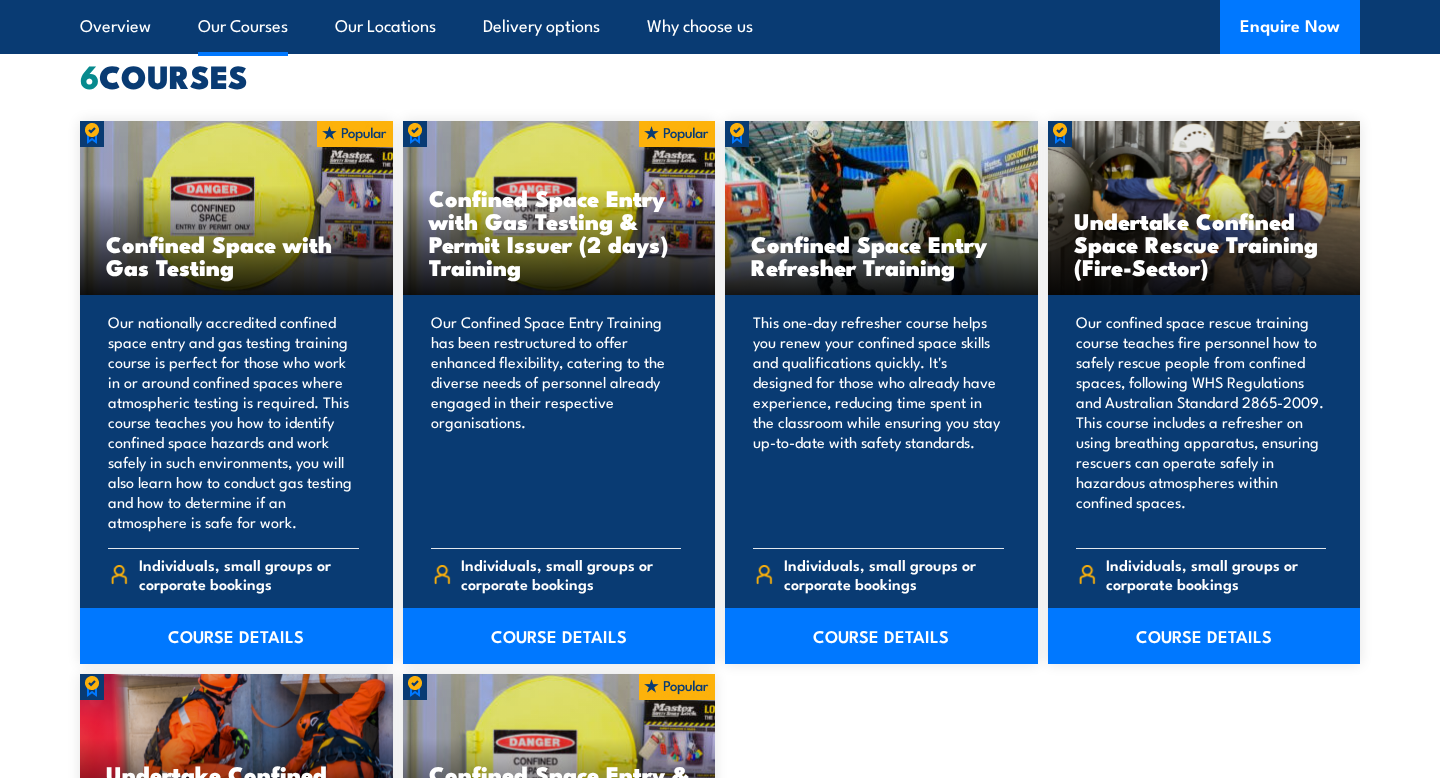 scroll, scrollTop: 1585, scrollLeft: 0, axis: vertical 